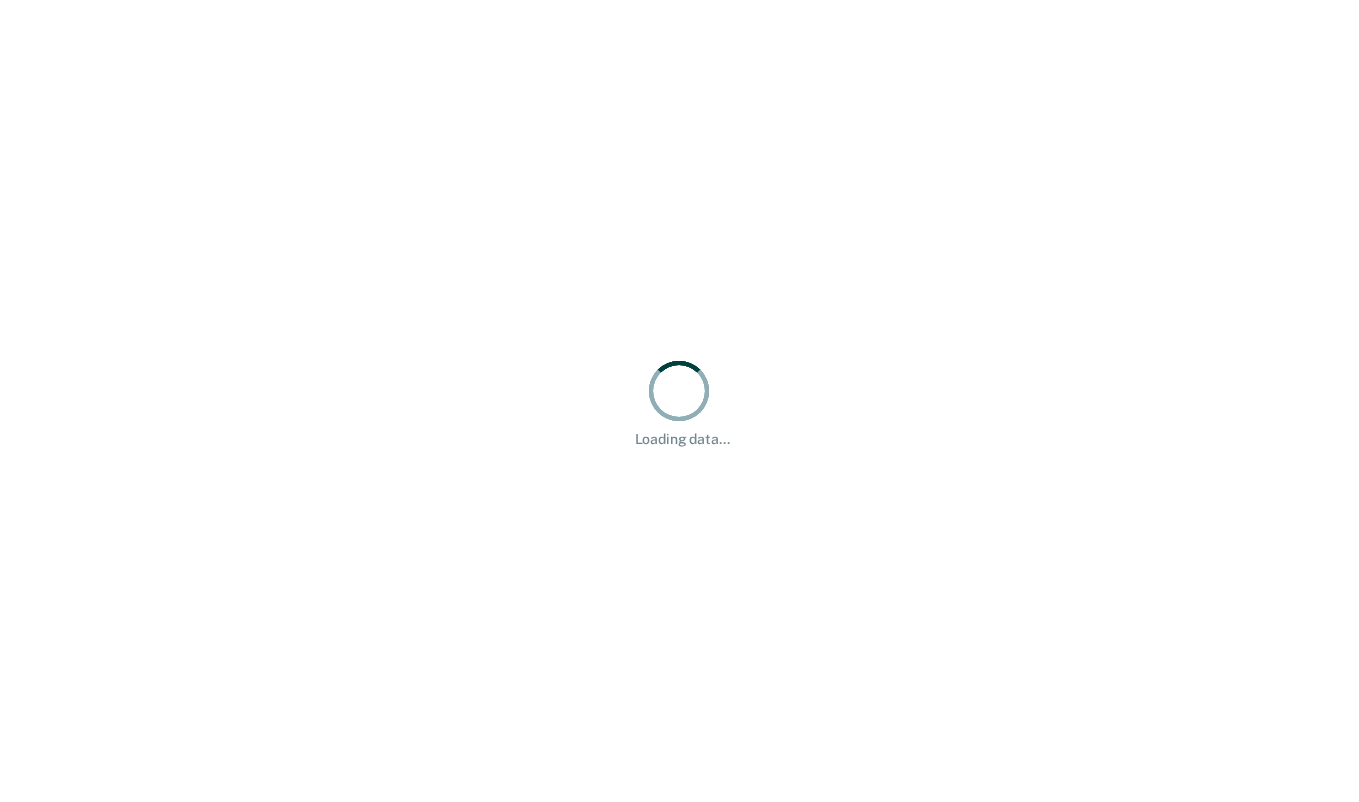 scroll, scrollTop: 0, scrollLeft: 0, axis: both 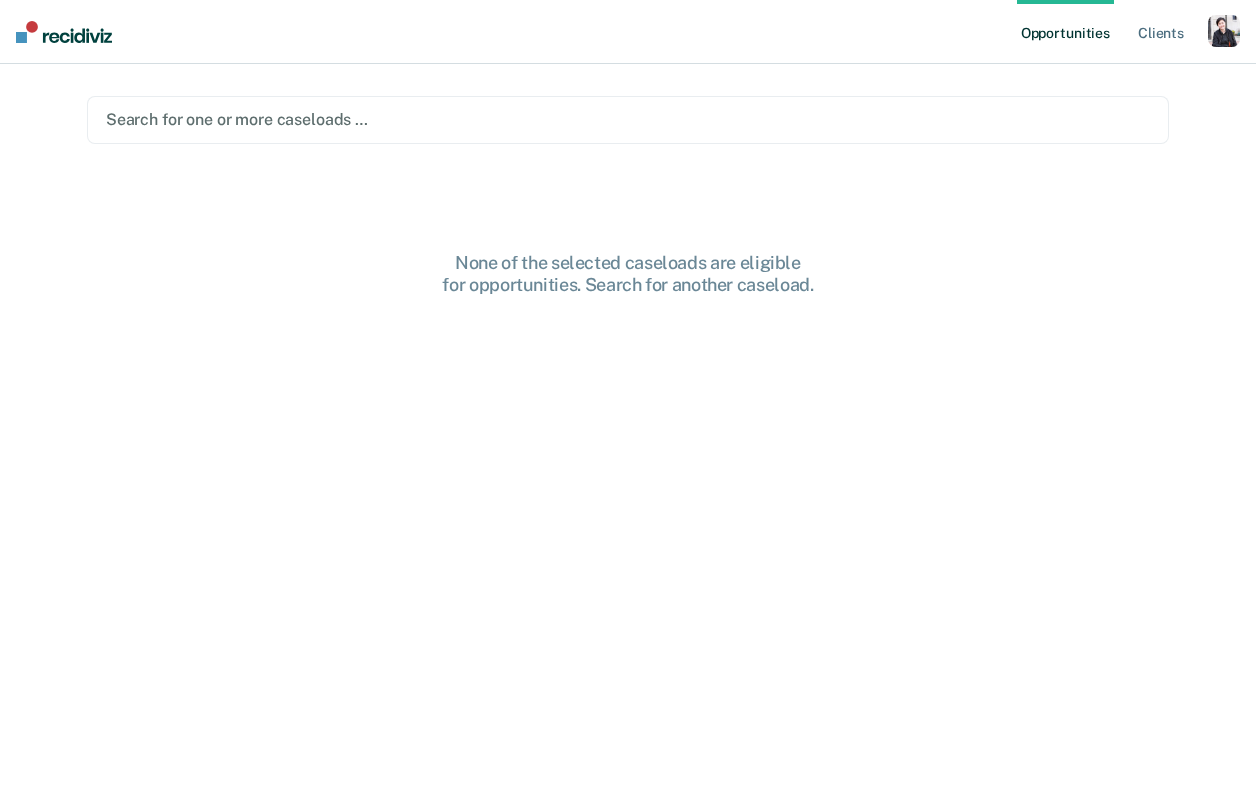 click on "Search for one or more caseloads …" at bounding box center [628, 119] 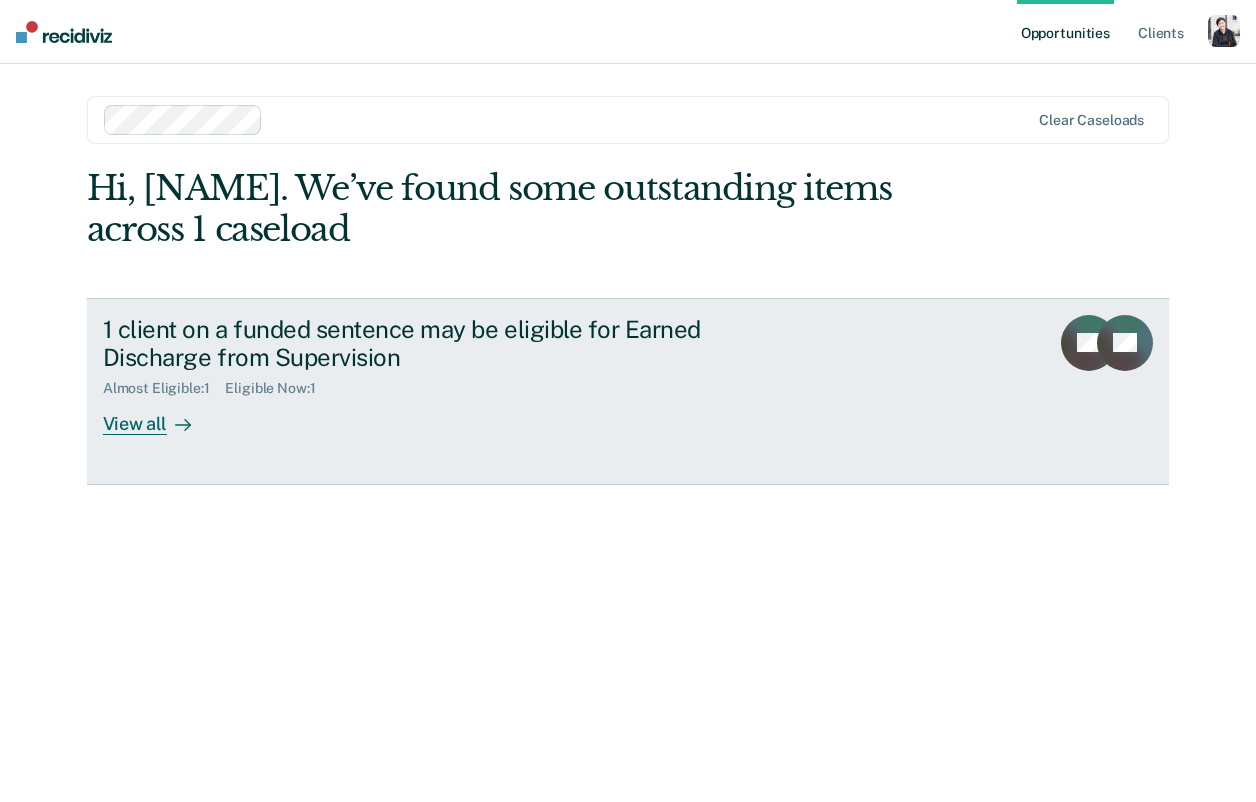 click on "1 client on a funded sentence may be eligible for Earned Discharge from Supervision Almost Eligible : 1 Eligible Now : 1 View all EY EY" at bounding box center [628, 391] 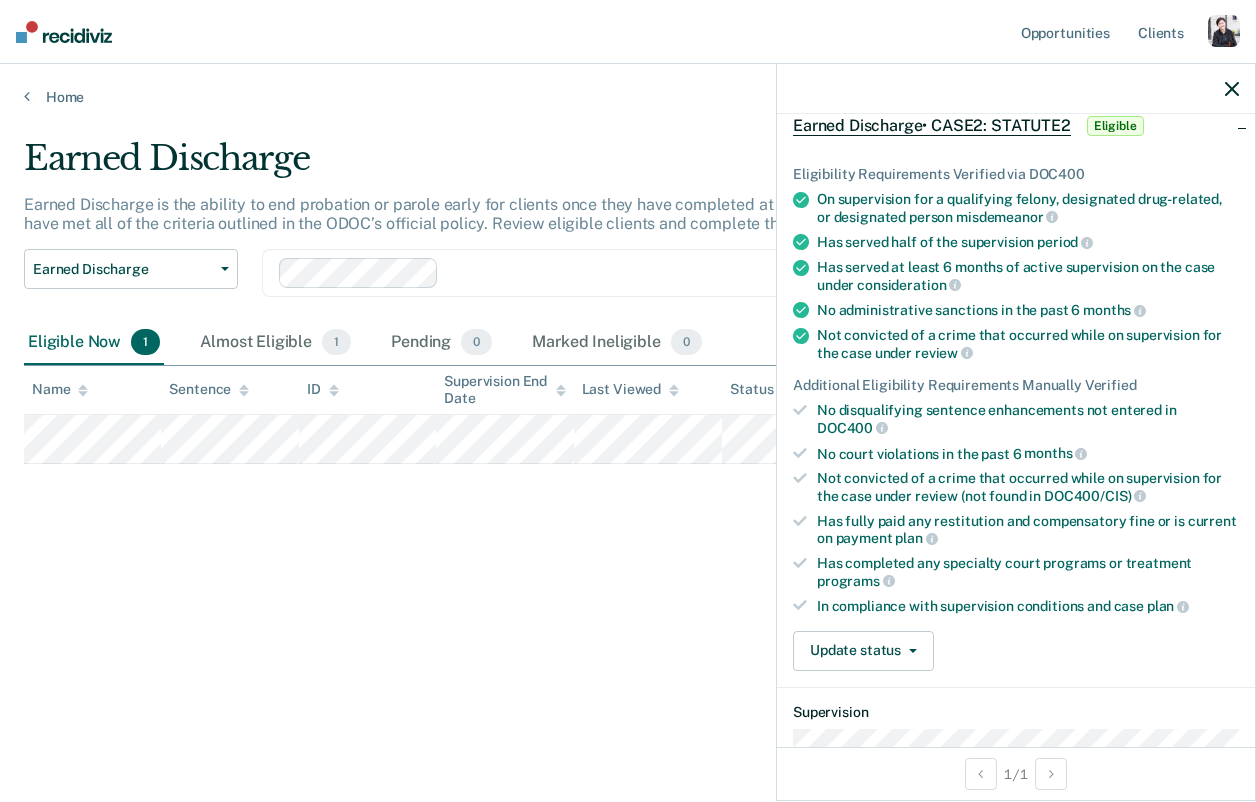 scroll, scrollTop: 0, scrollLeft: 0, axis: both 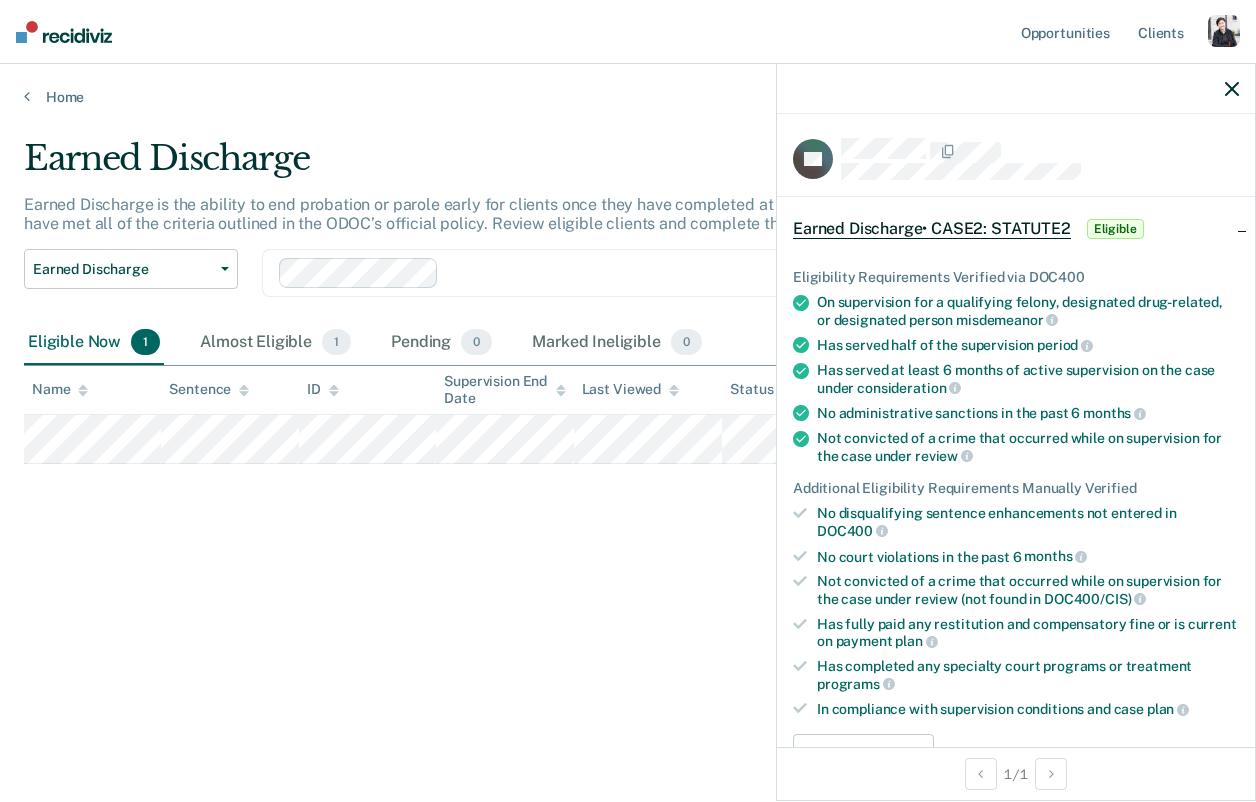 click on "Earned Discharge Earned Discharge Clear caseloads Eligible Now 1 Almost Eligible 1 Pending 0 Marked Ineligible 0
To pick up a draggable item, press the space bar.
While dragging, use the arrow keys to move the item.
Press space again to drop the item in its new position, or press escape to cancel.
Name Sentence ID Supervision End Date Last Viewed Status Assigned to" at bounding box center (628, 395) 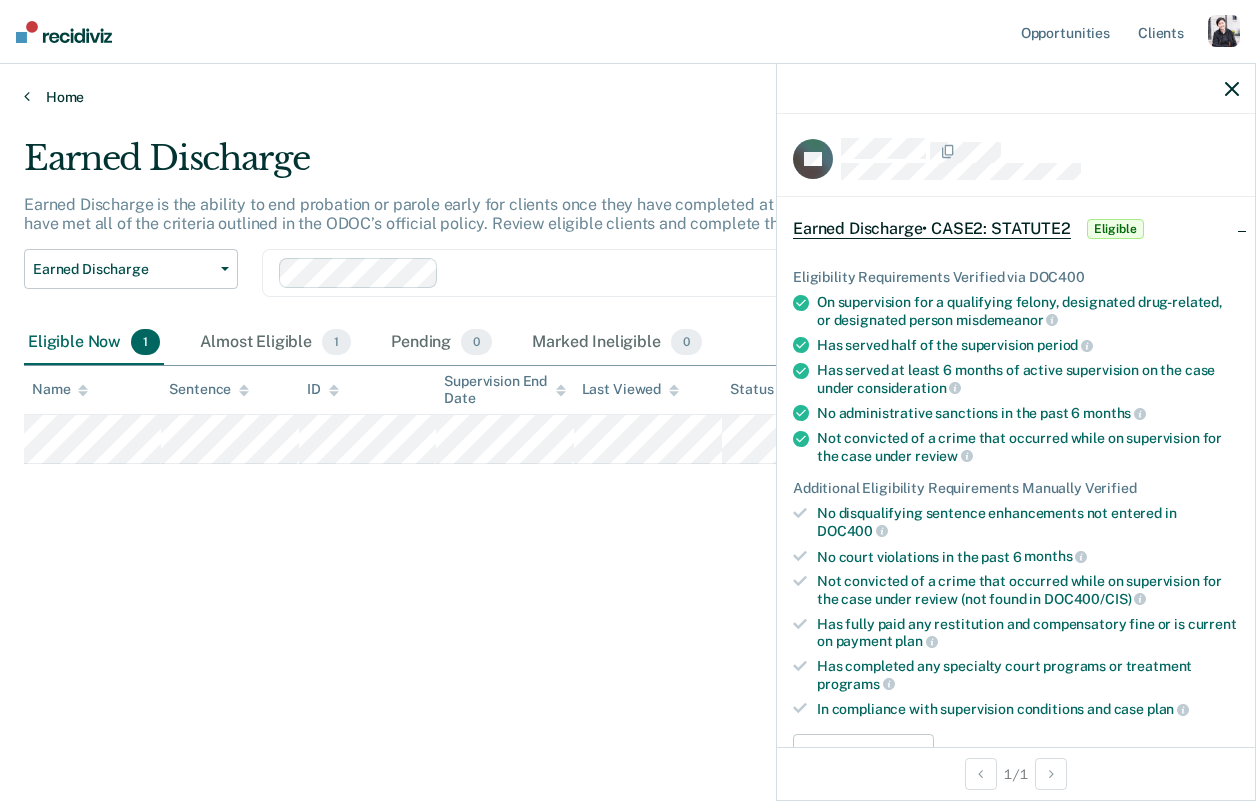 click on "Home" at bounding box center [628, 97] 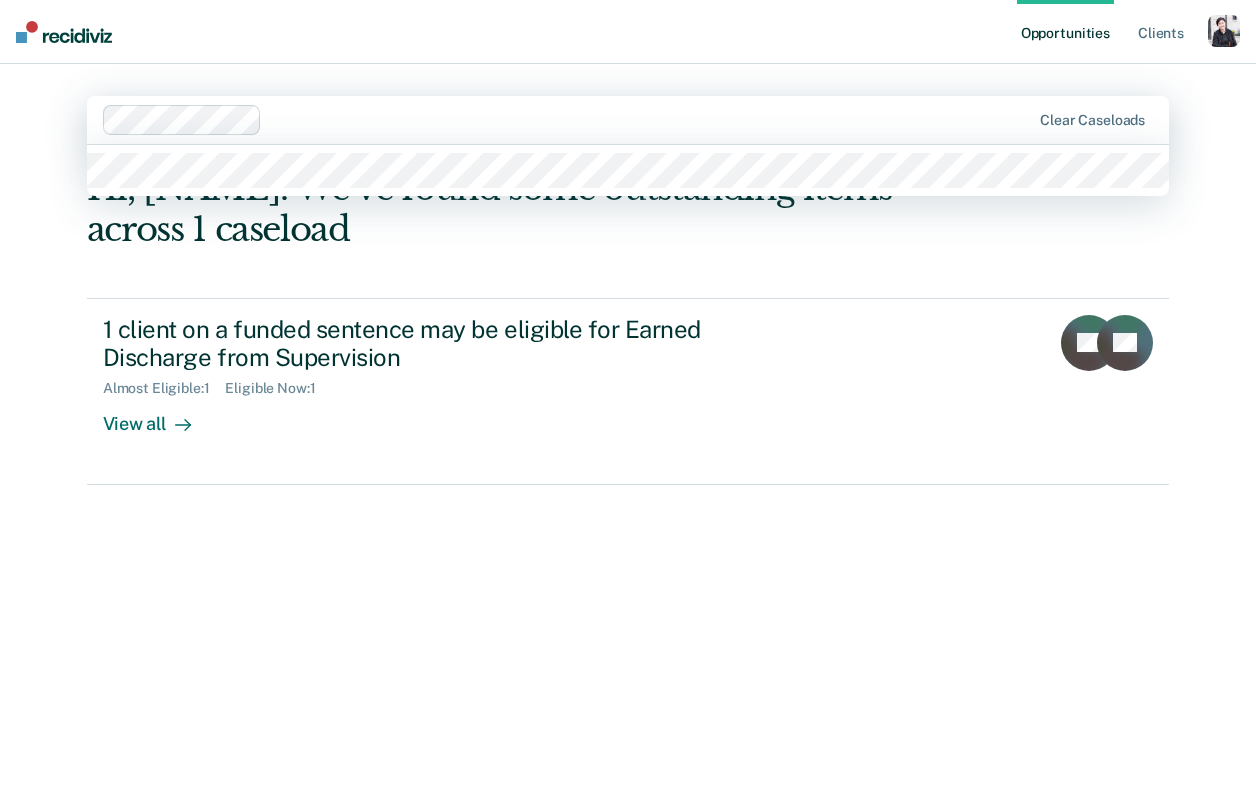 click at bounding box center (650, 119) 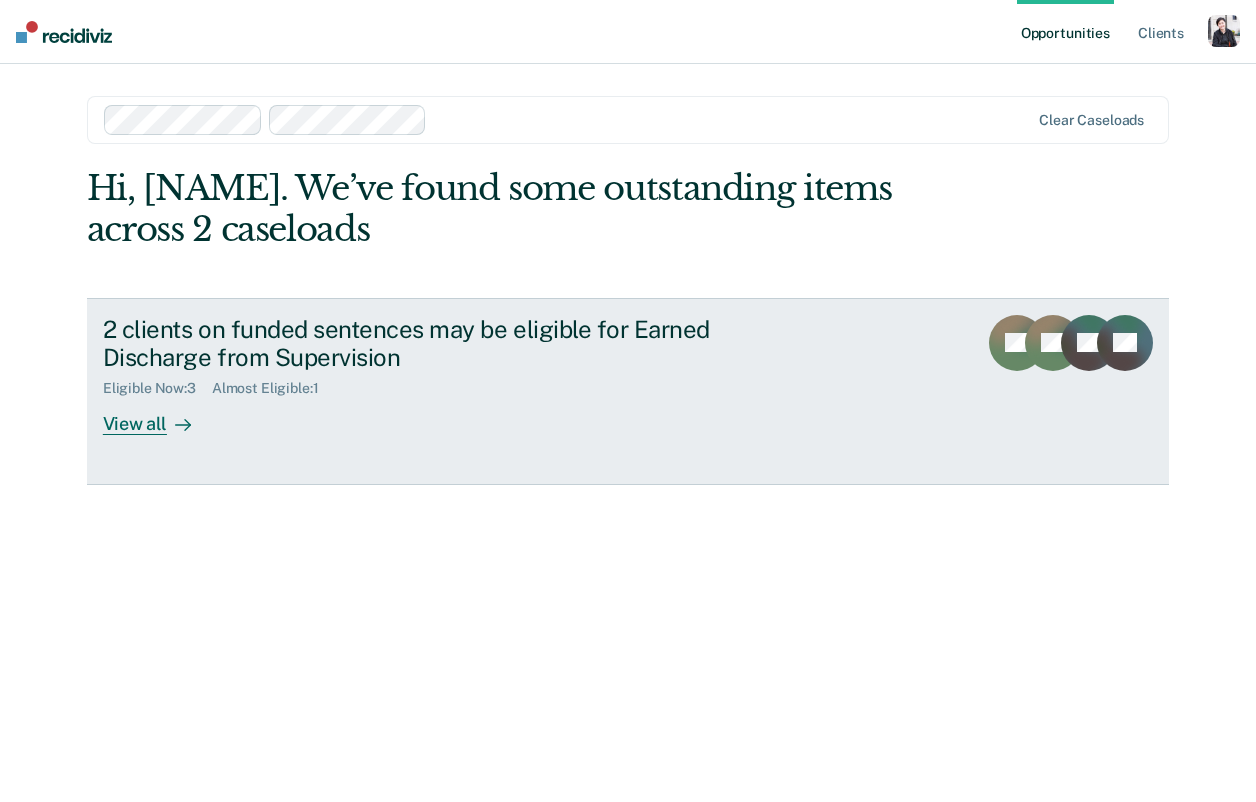 click on "View all" at bounding box center [159, 416] 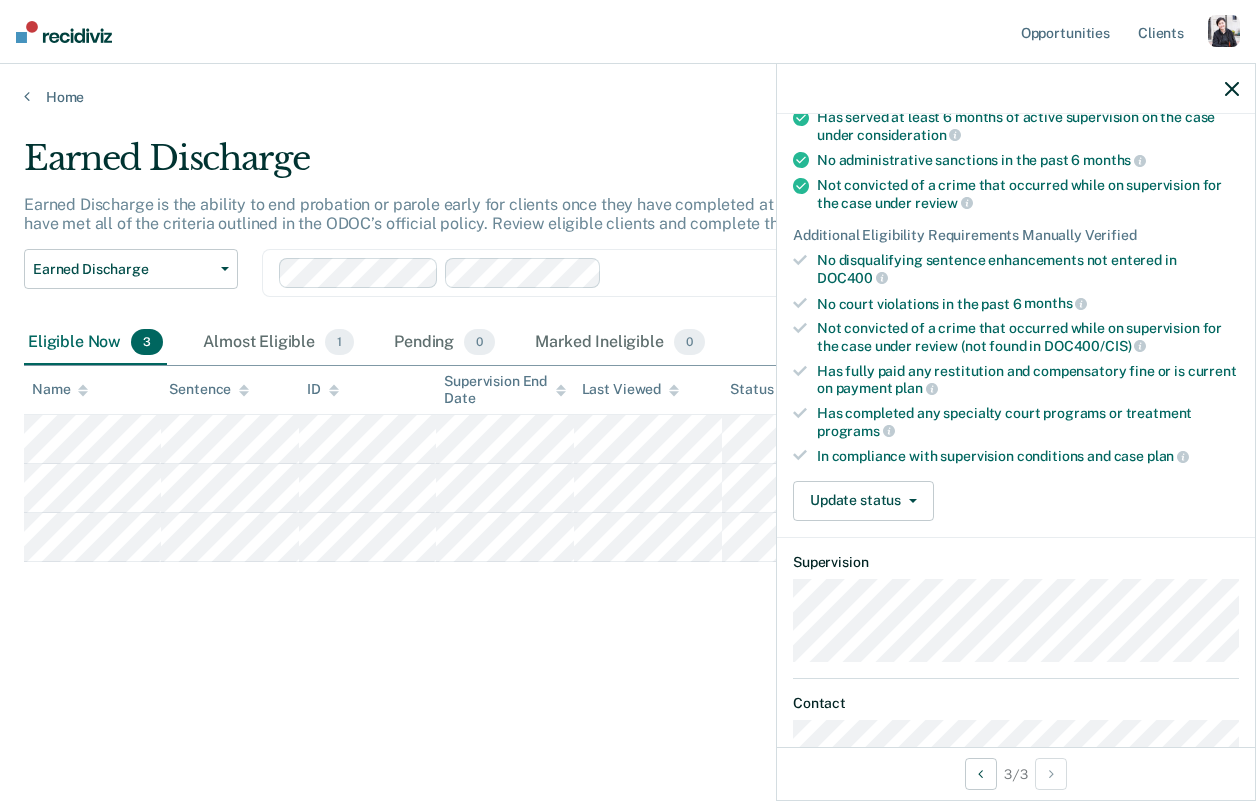 scroll, scrollTop: 0, scrollLeft: 0, axis: both 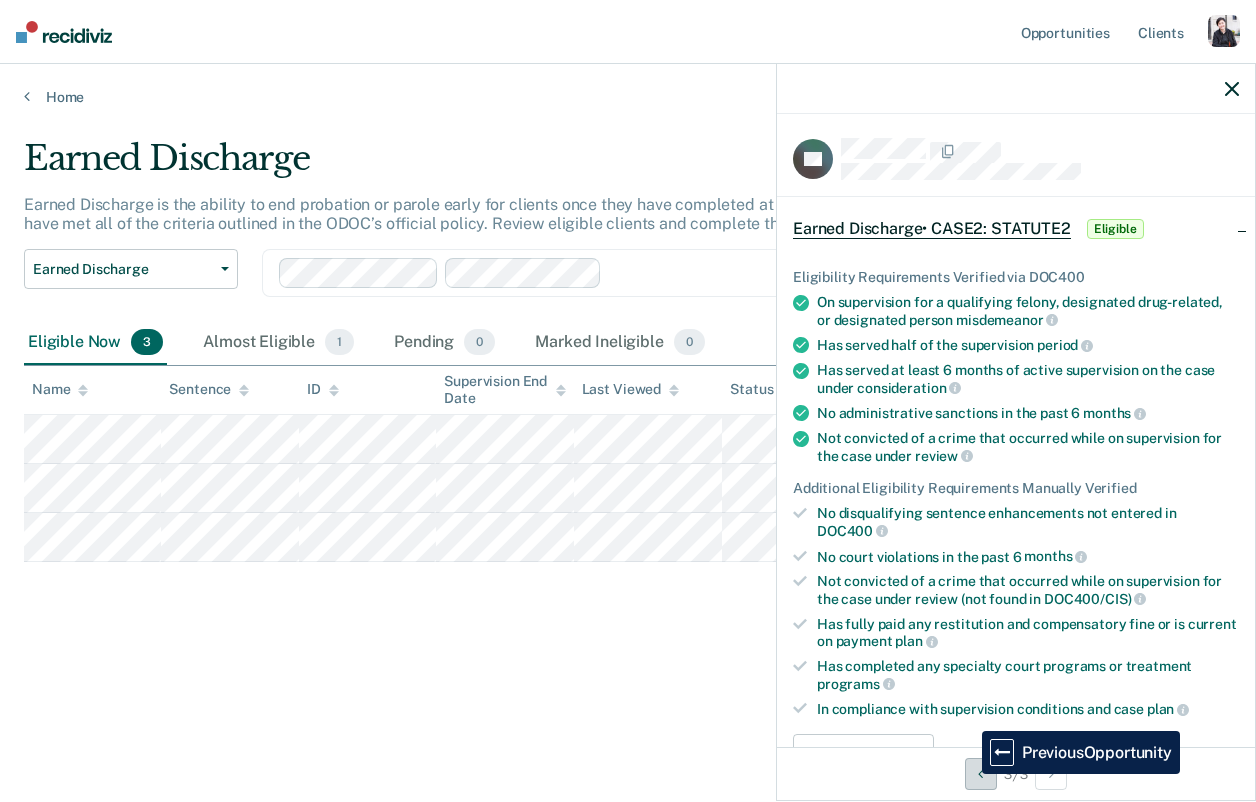 click at bounding box center (981, 774) 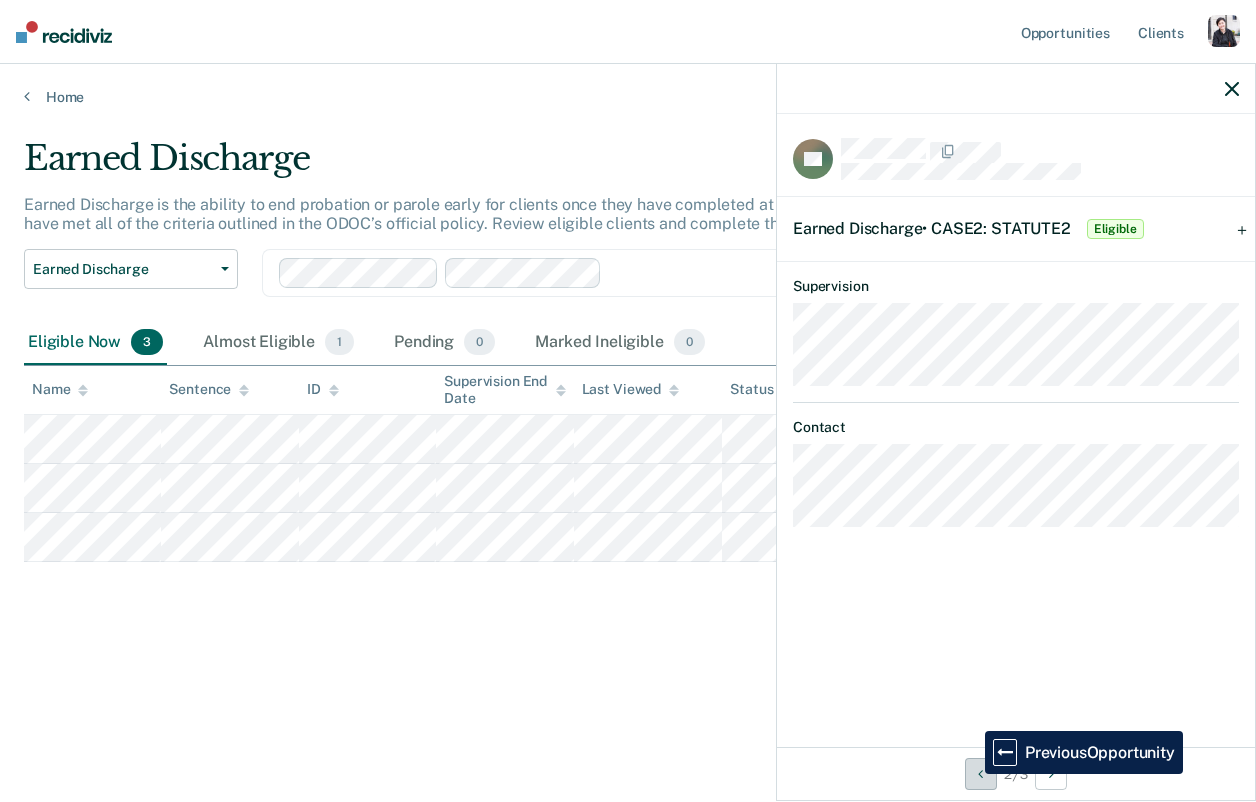 click at bounding box center (981, 774) 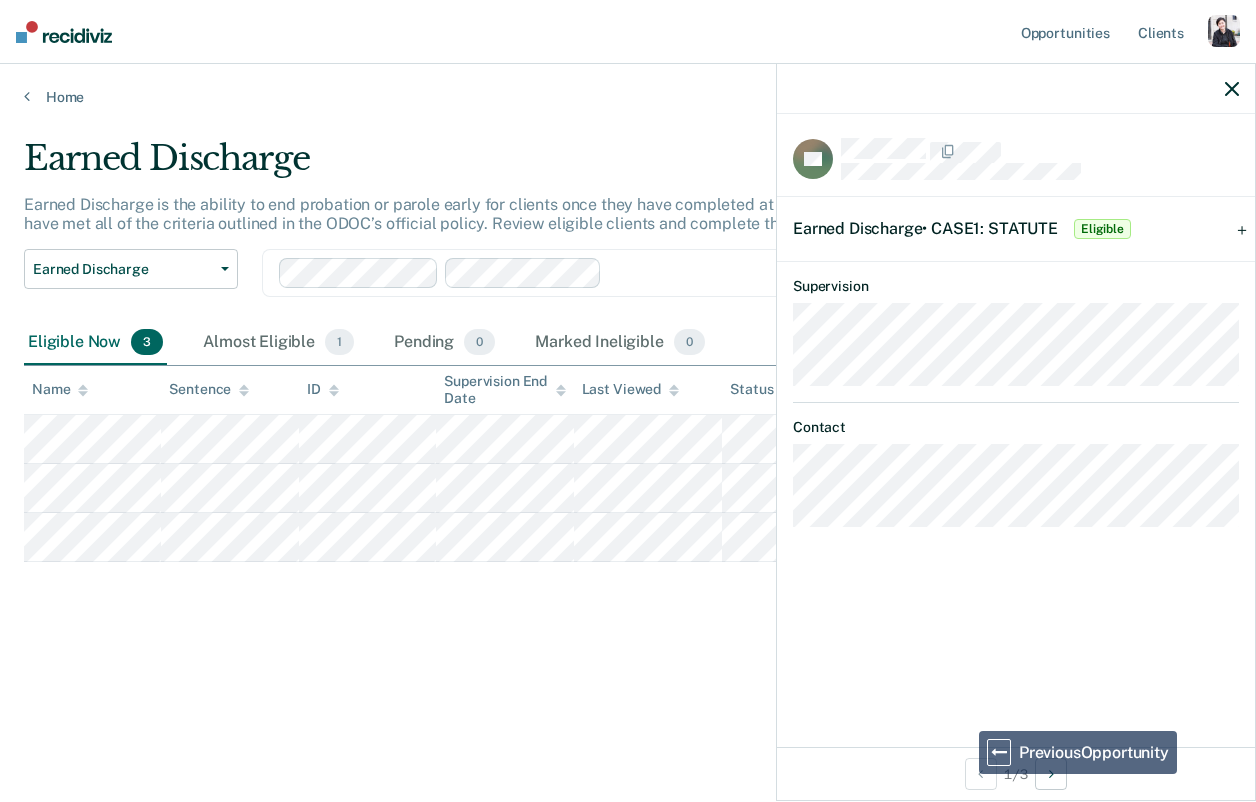 click on "Earned Discharge Earned Discharge Clear caseloads Eligible Now 3 Almost Eligible 1 Pending 0 Marked Ineligible 0
To pick up a draggable item, press the space bar.
While dragging, use the arrow keys to move the item.
Press space again to drop the item in its new position, or press escape to cancel.
Name Sentence ID Supervision End Date Last Viewed Status Assigned to" at bounding box center (628, 427) 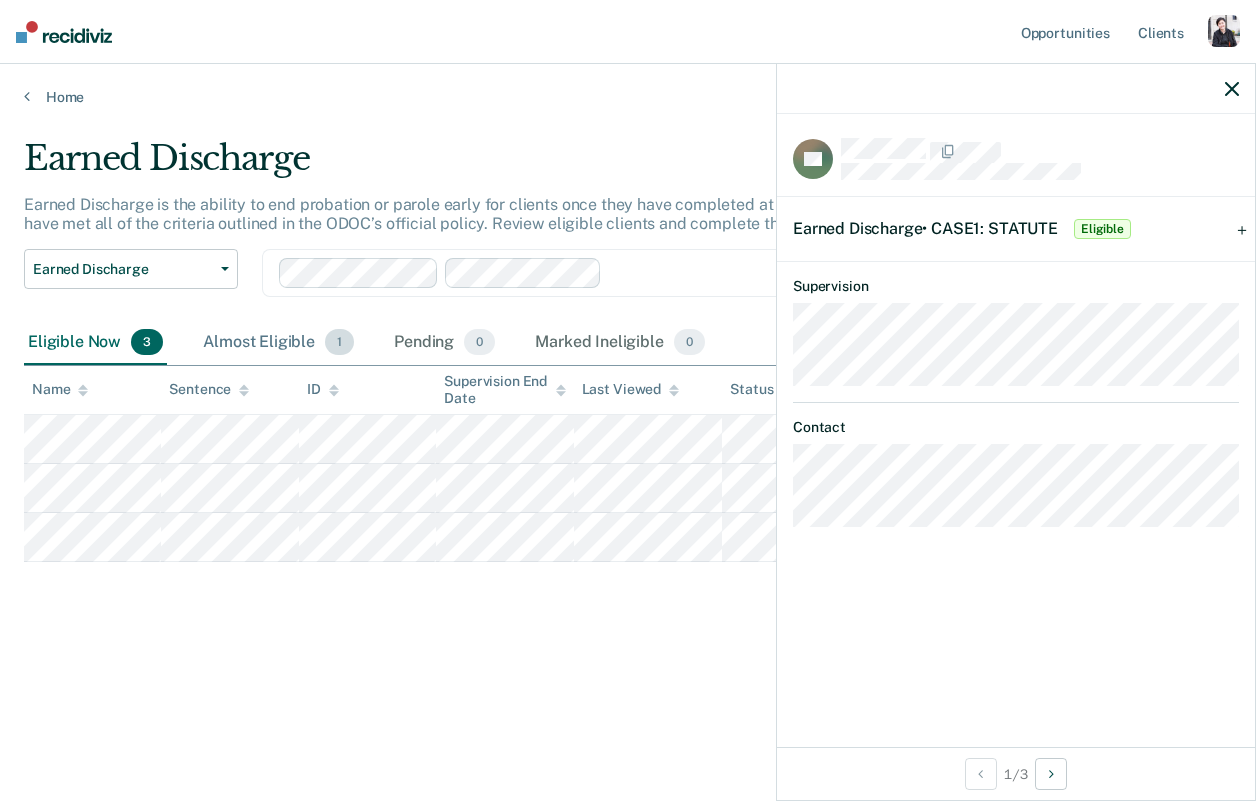 click on "Almost Eligible 1" at bounding box center [278, 343] 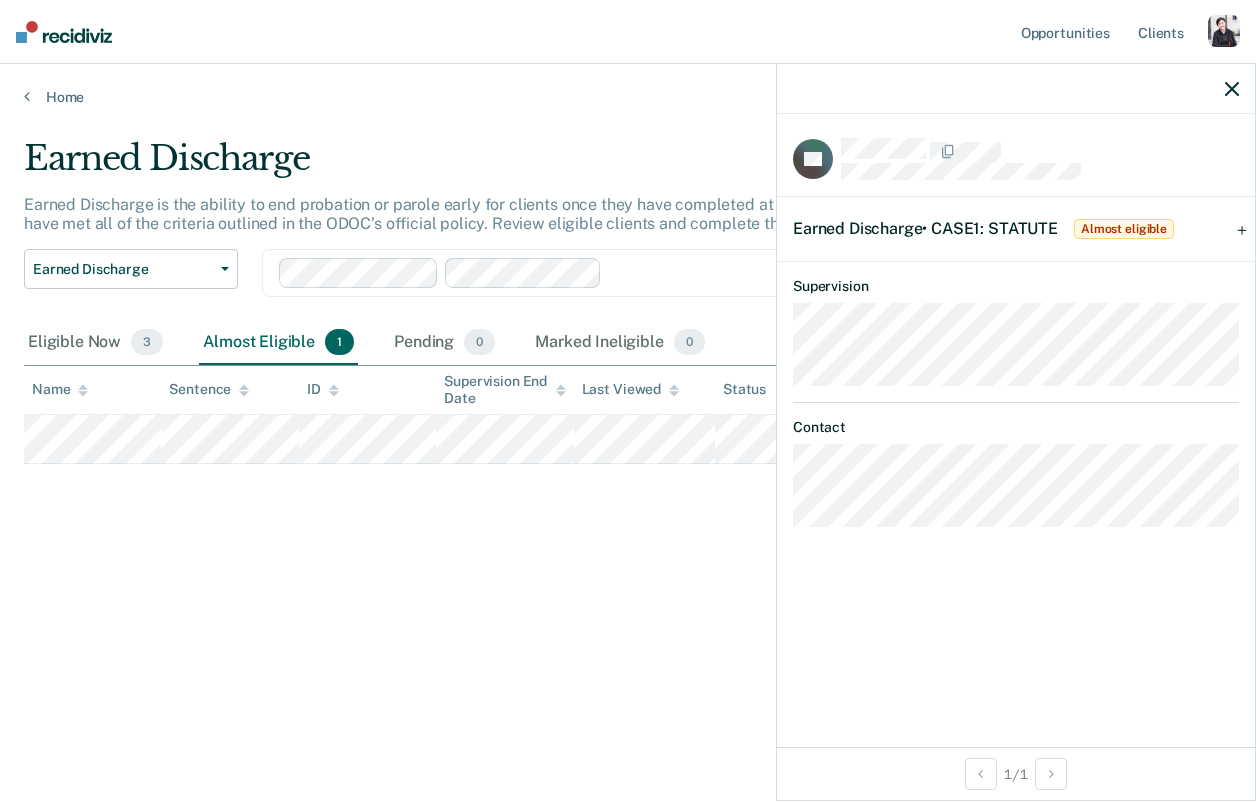 click 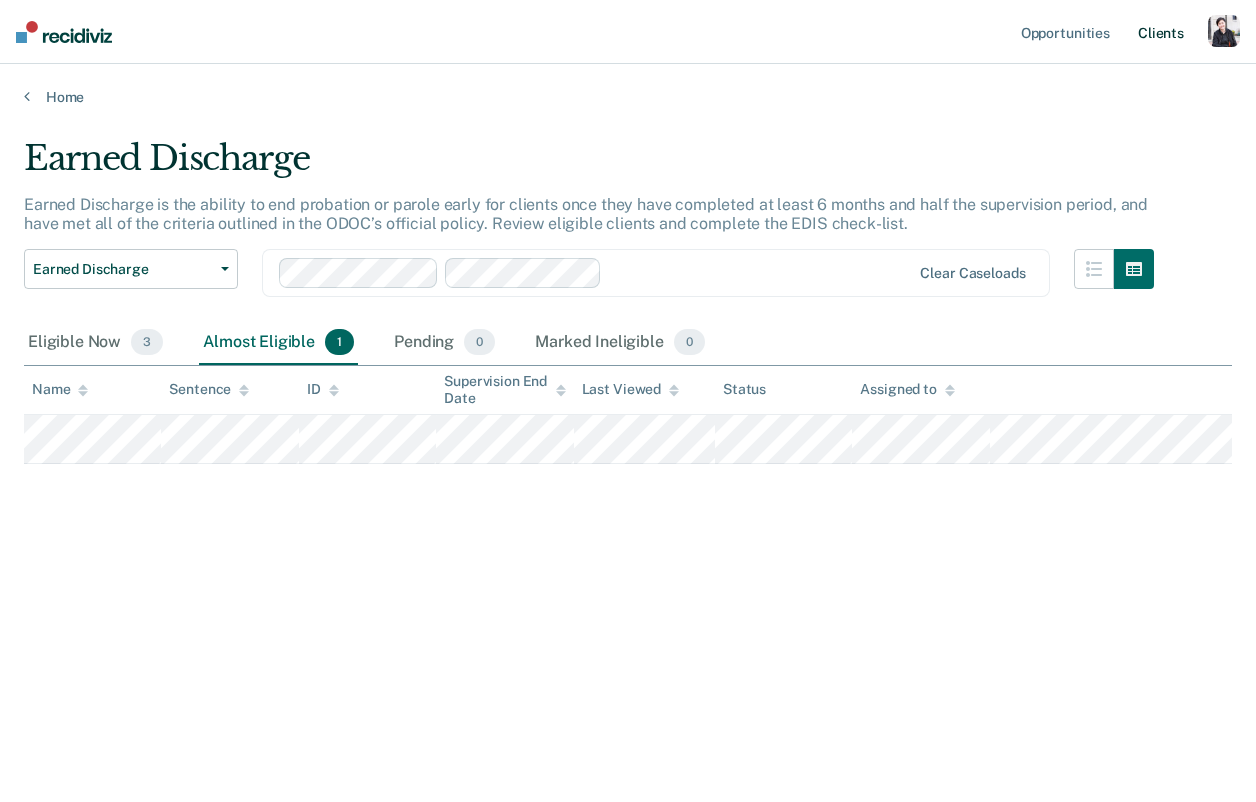 click on "Client s" at bounding box center (1161, 32) 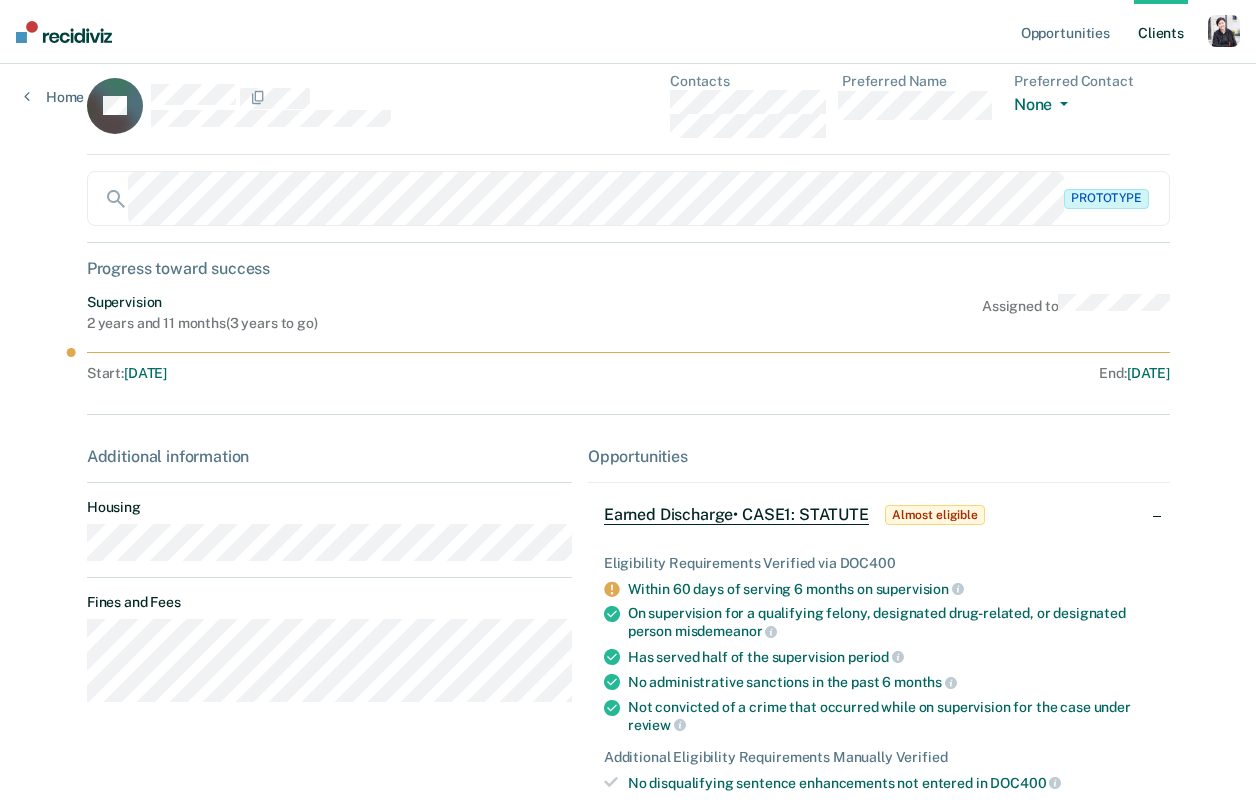 scroll, scrollTop: 0, scrollLeft: 0, axis: both 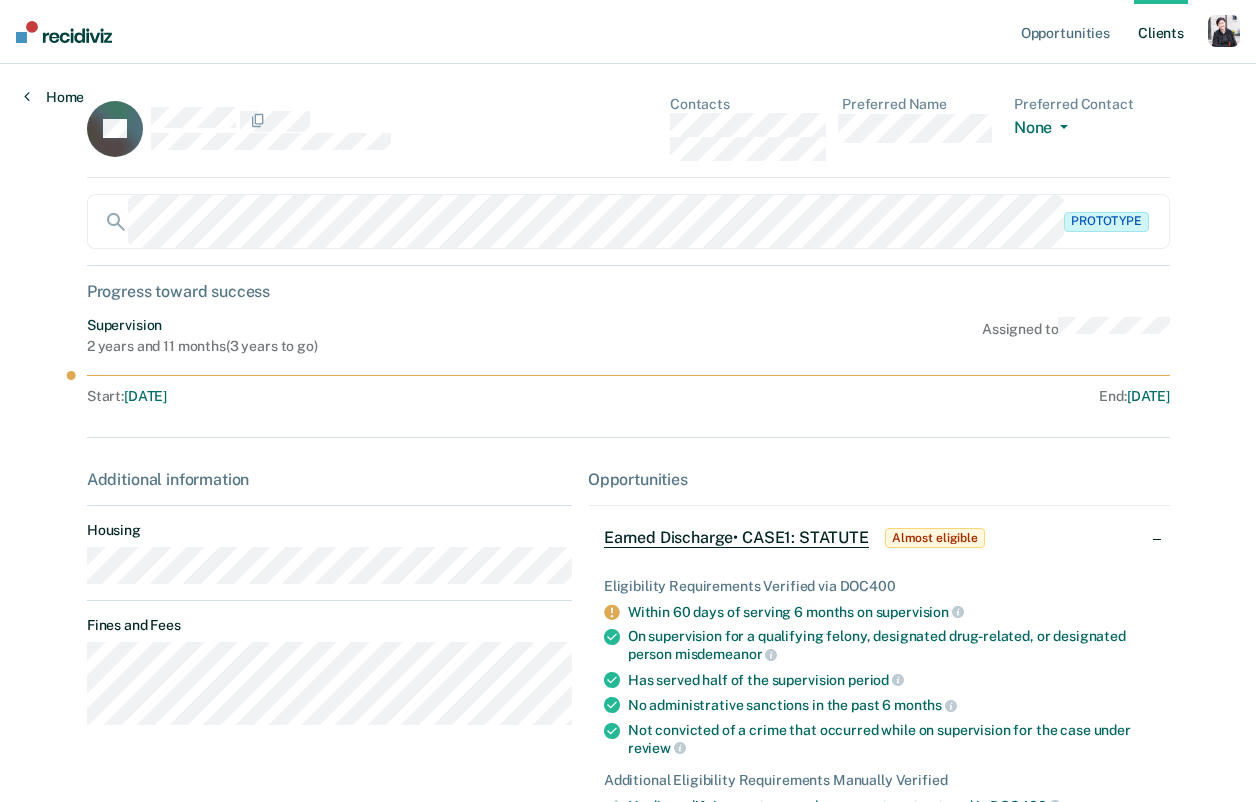 click on "Home" at bounding box center (54, 97) 